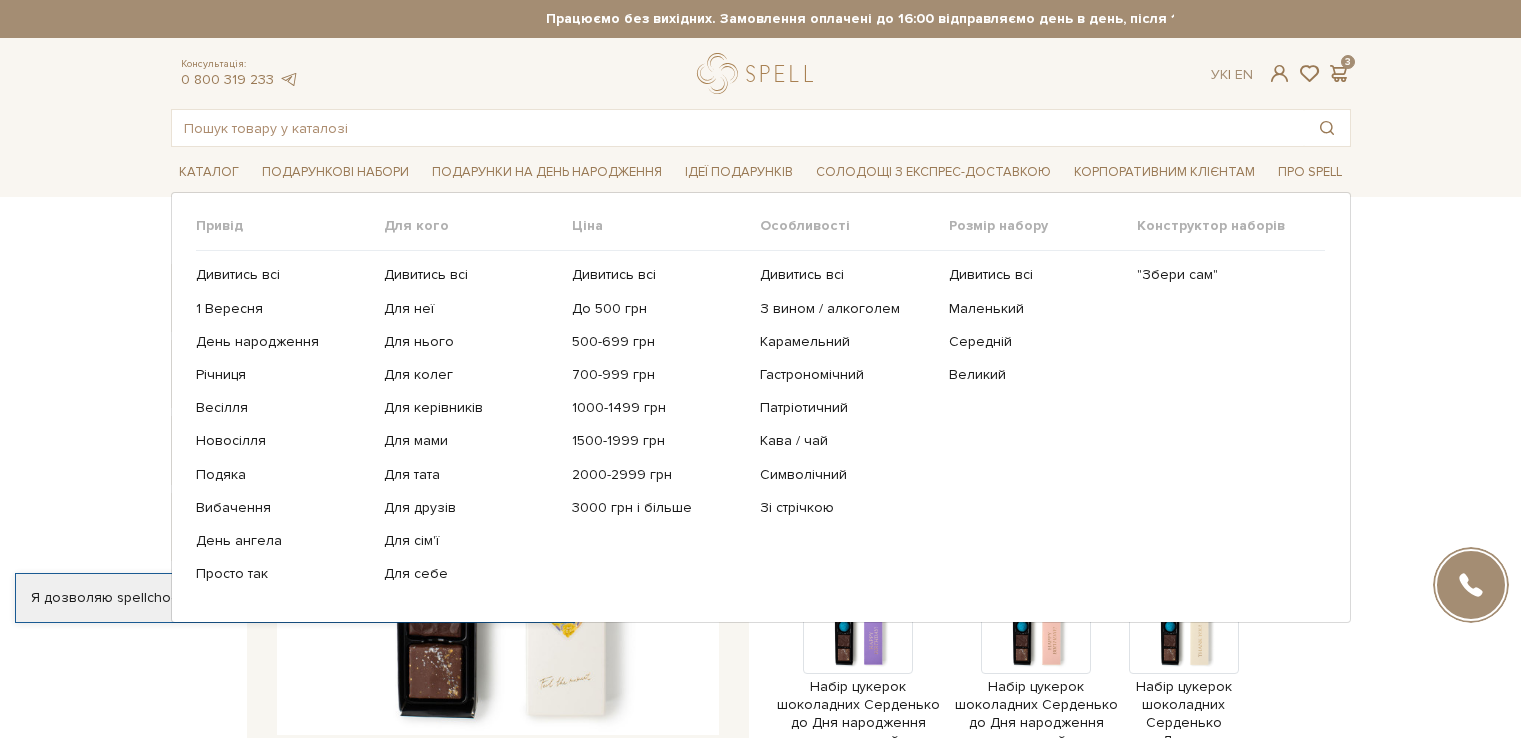 scroll, scrollTop: 0, scrollLeft: 0, axis: both 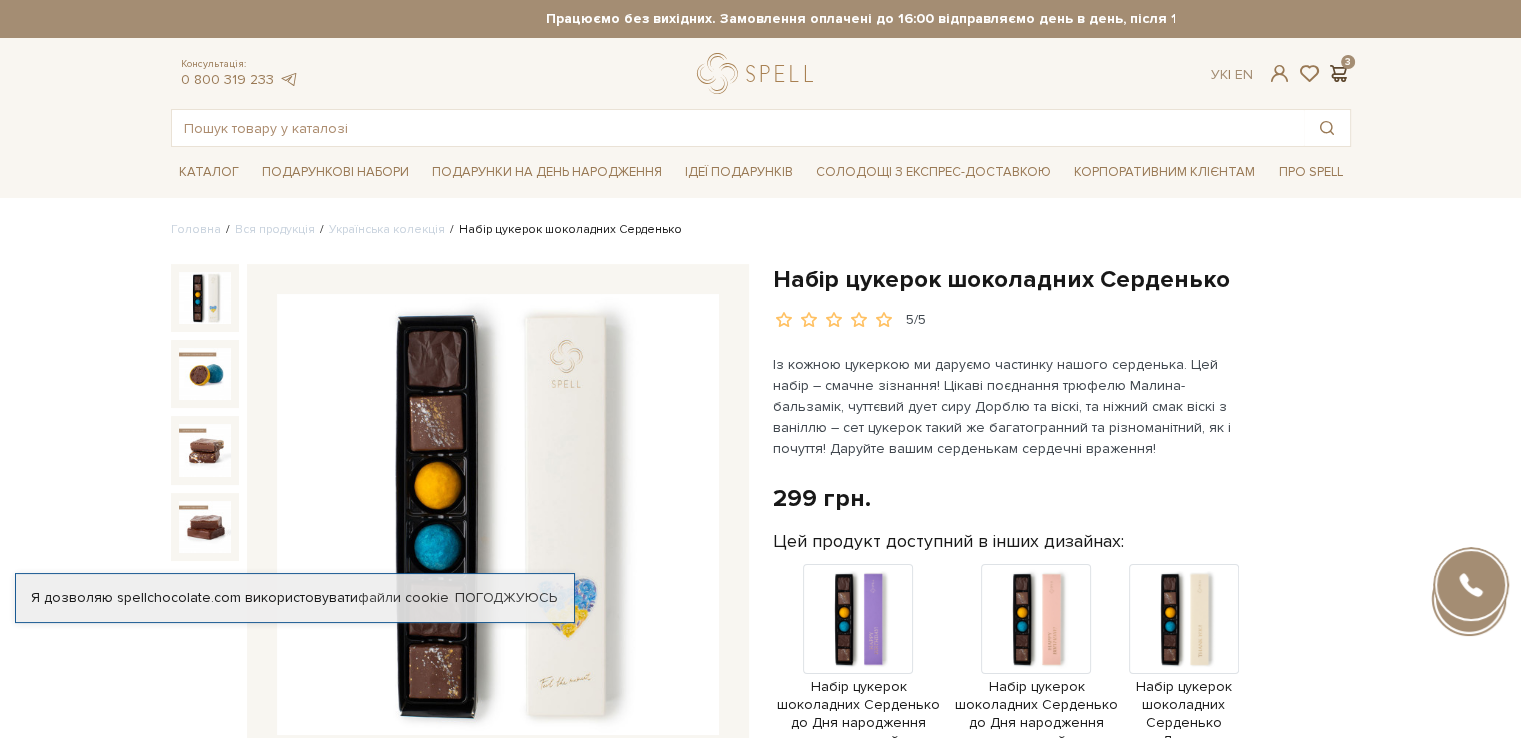 click at bounding box center [1339, 73] 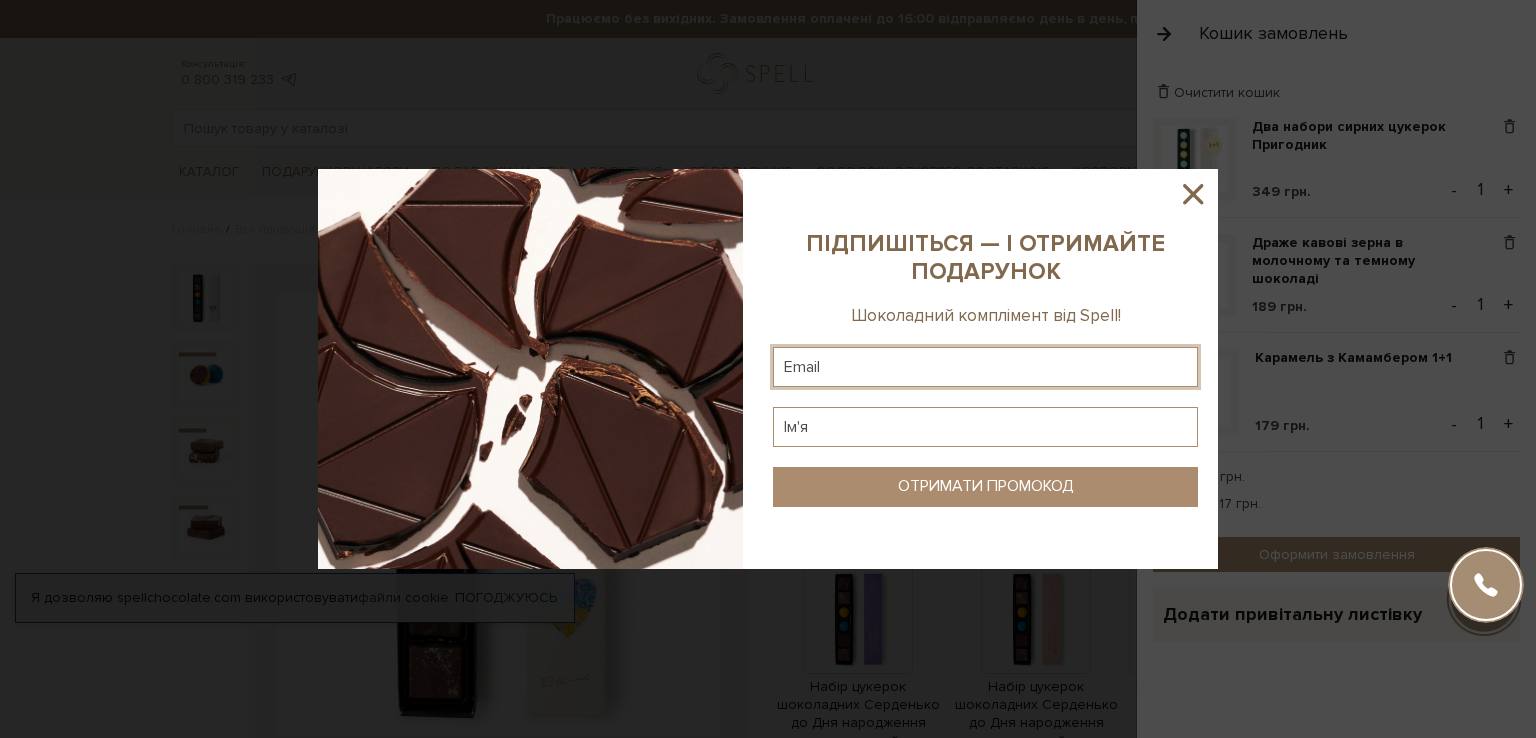 click 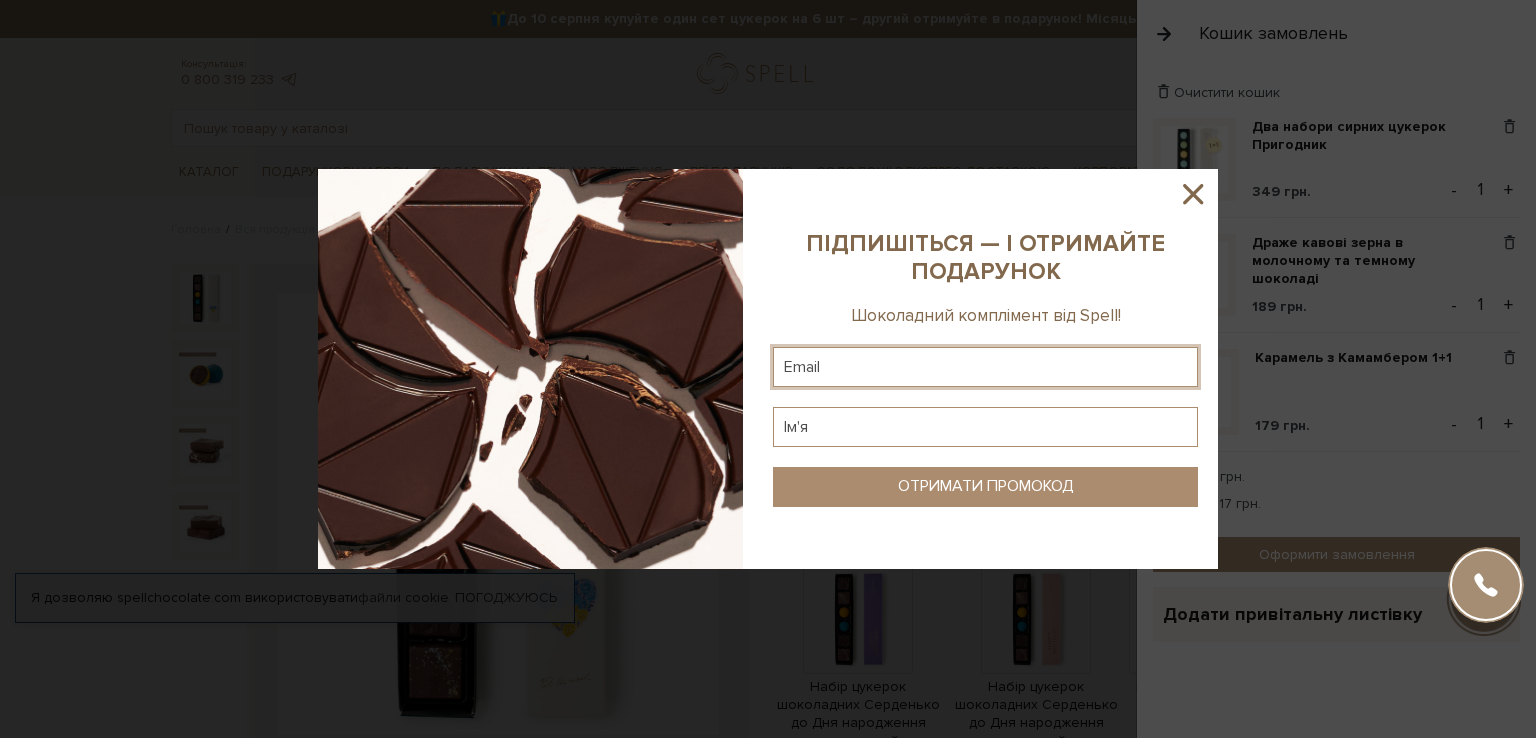 paste on "starodubova.alyona@gmail.com" 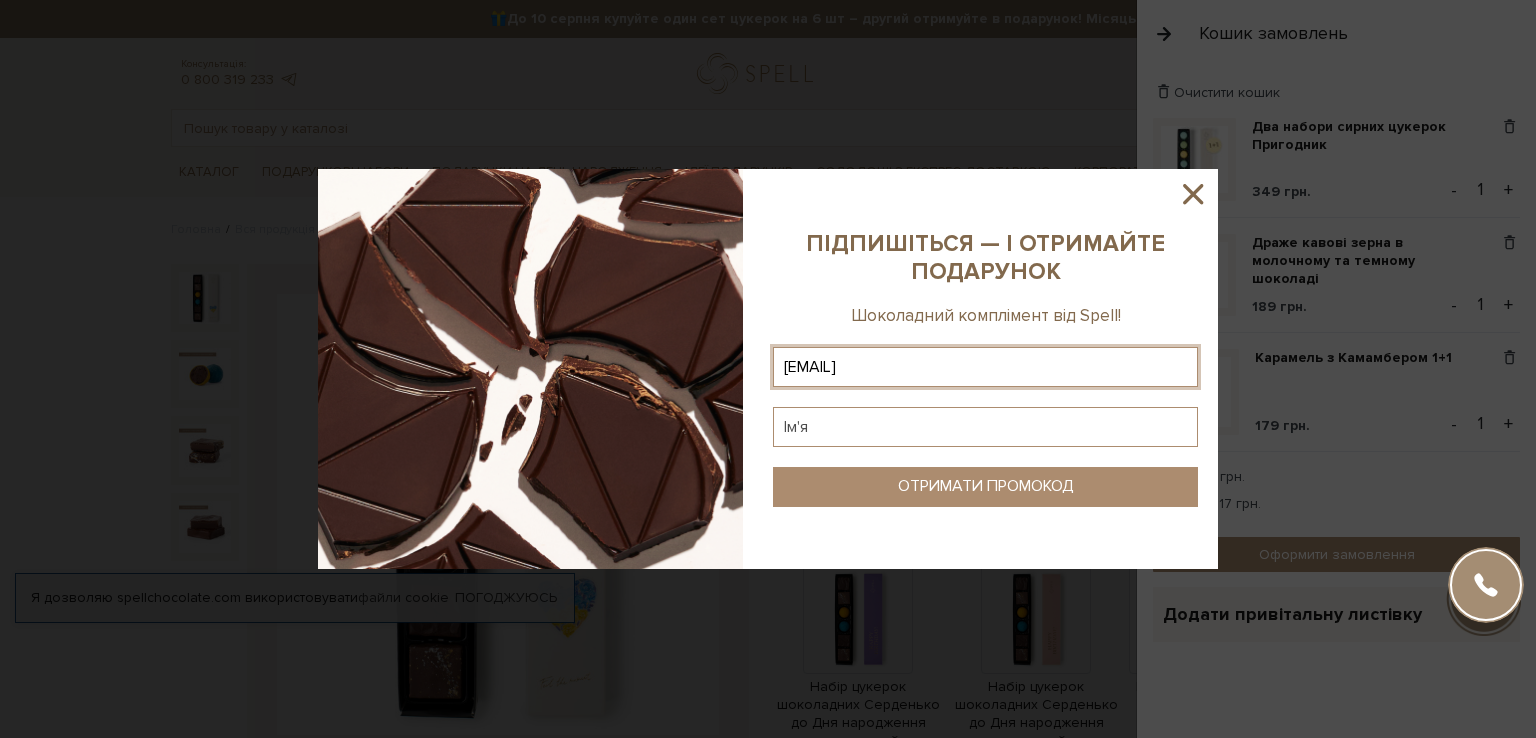 type on "starodubova.alyona@gmail.com" 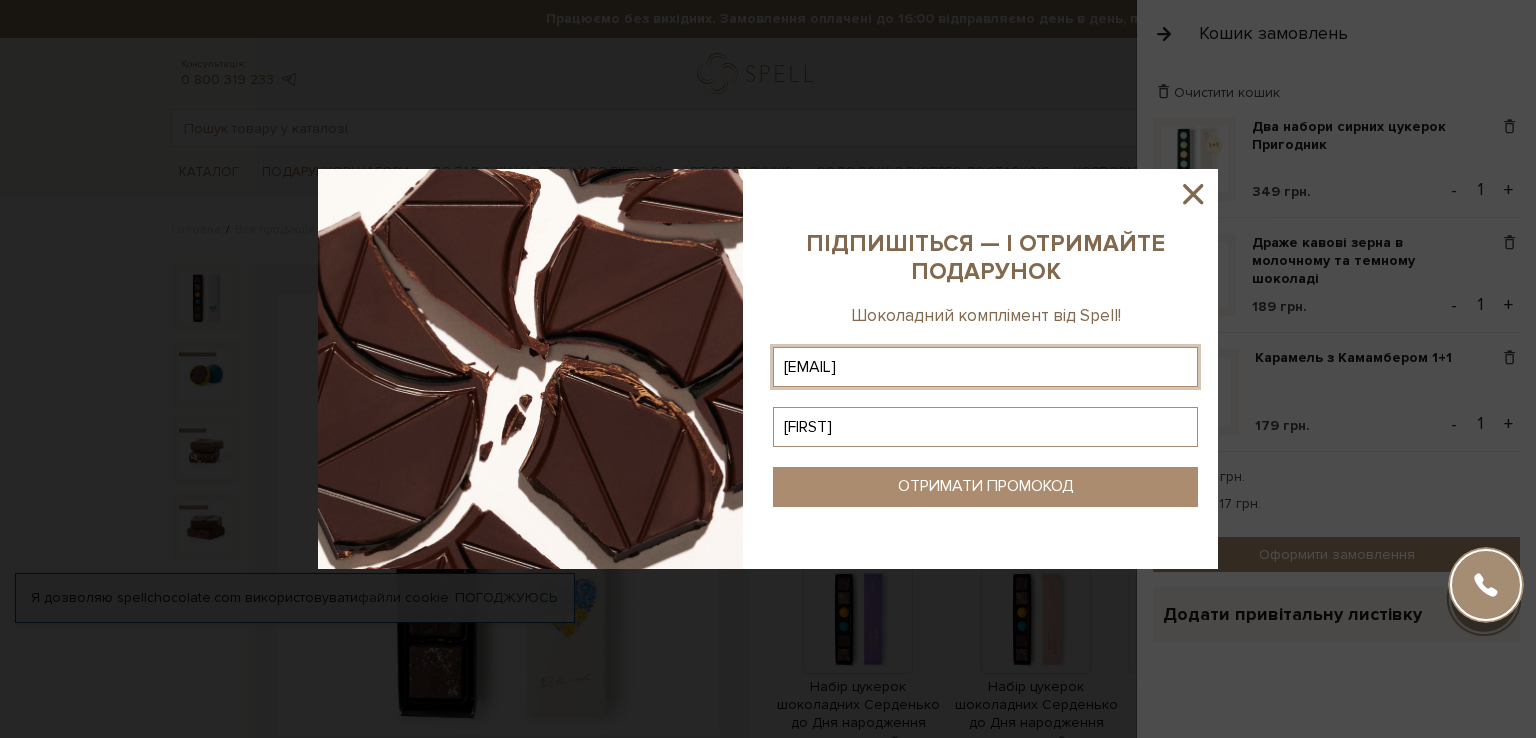 type on "Альона" 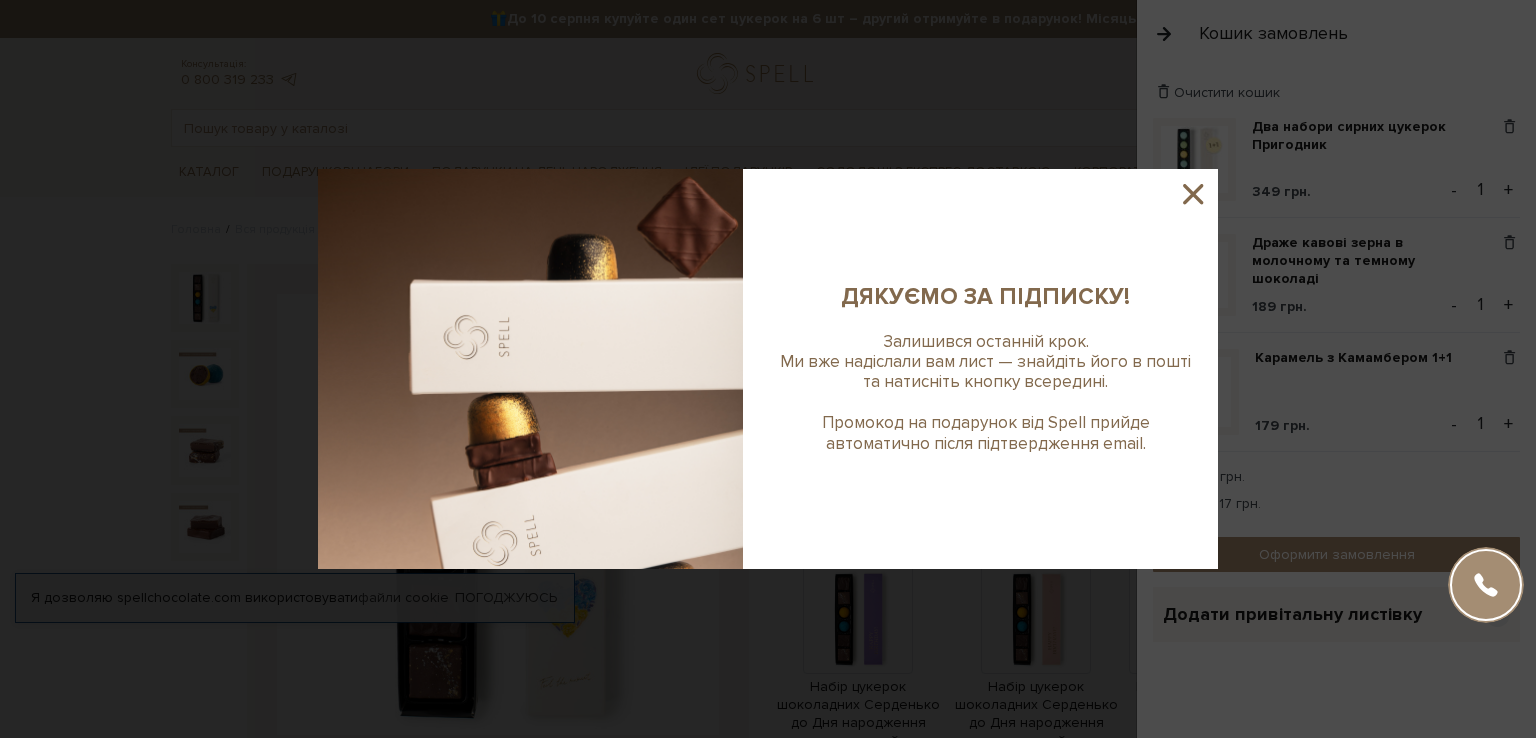 click 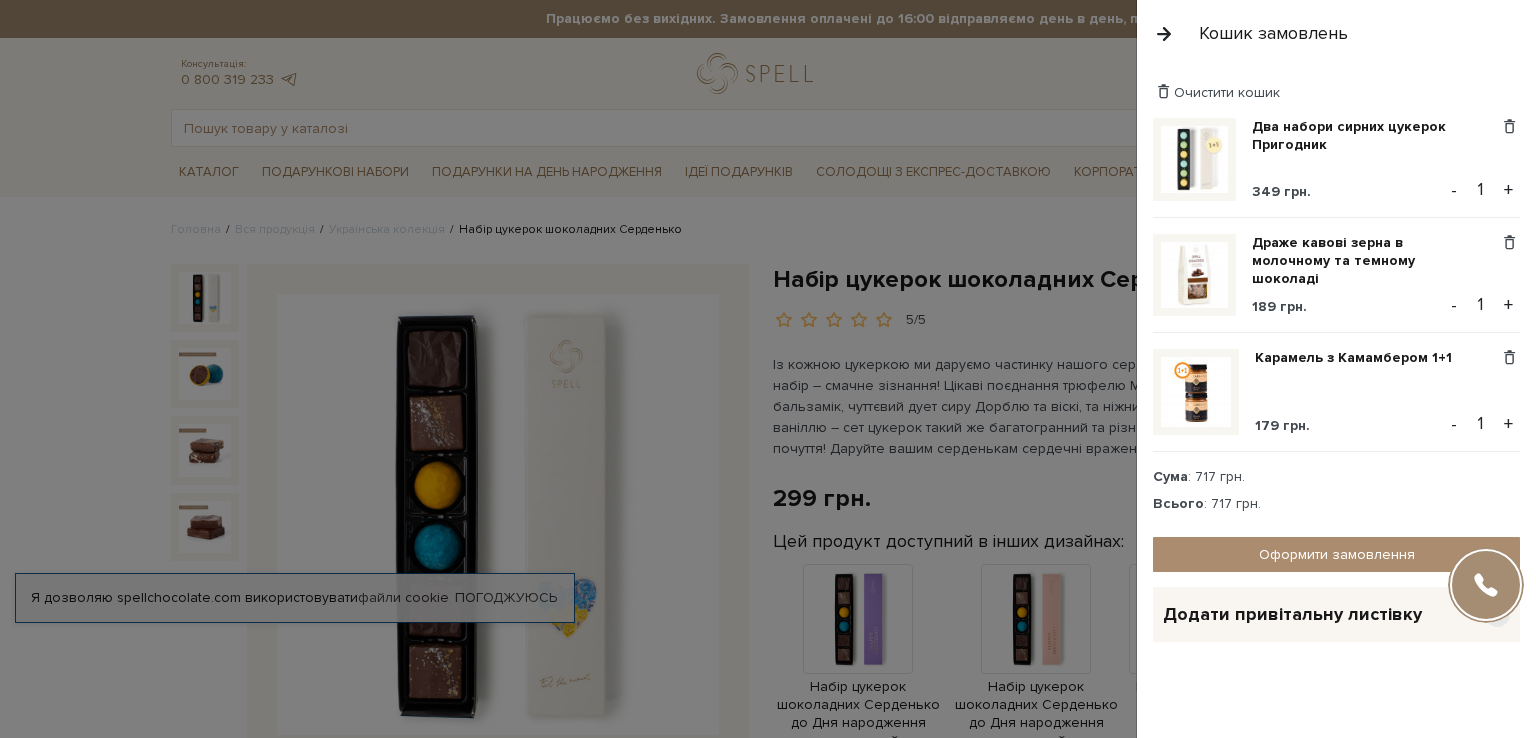 click at bounding box center [768, 369] 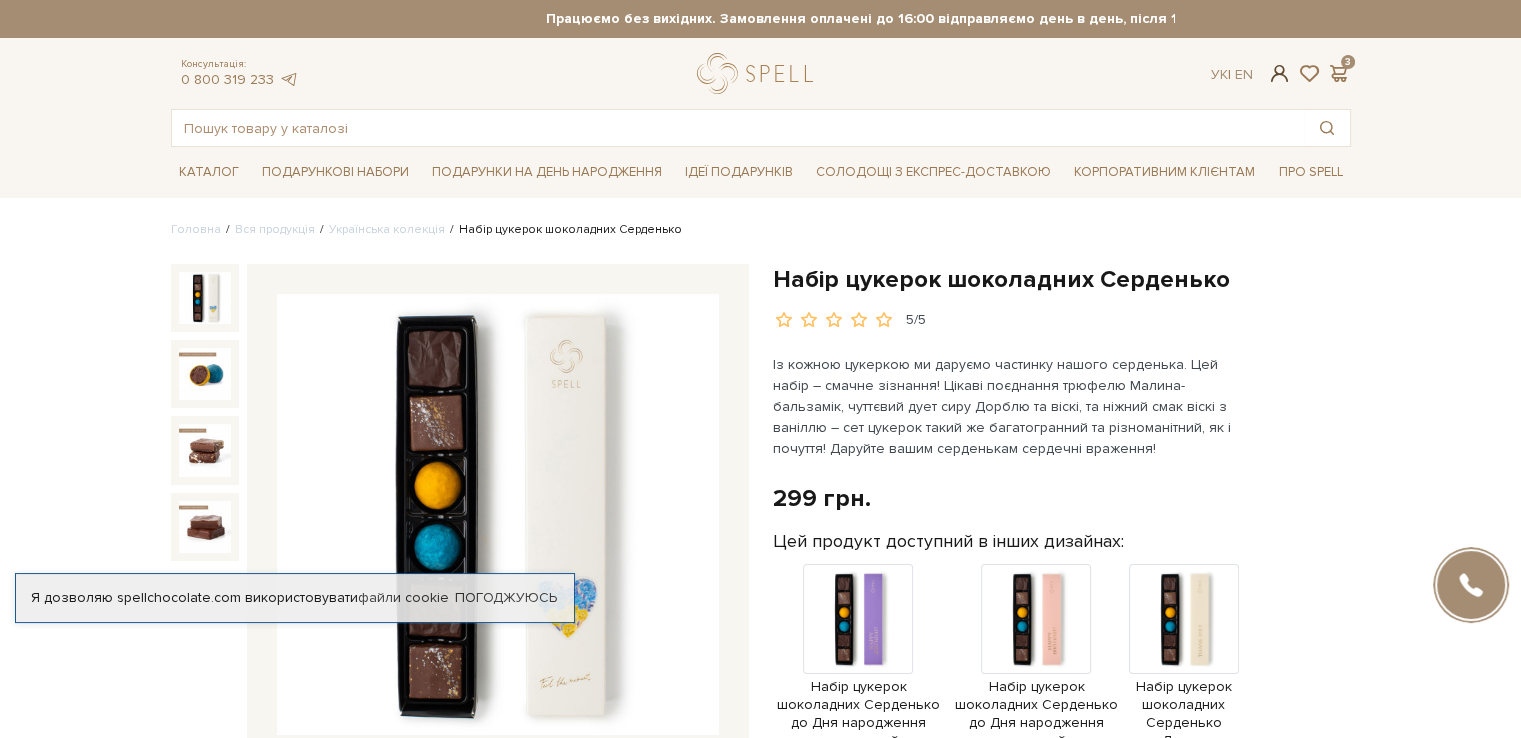 click at bounding box center (1279, 73) 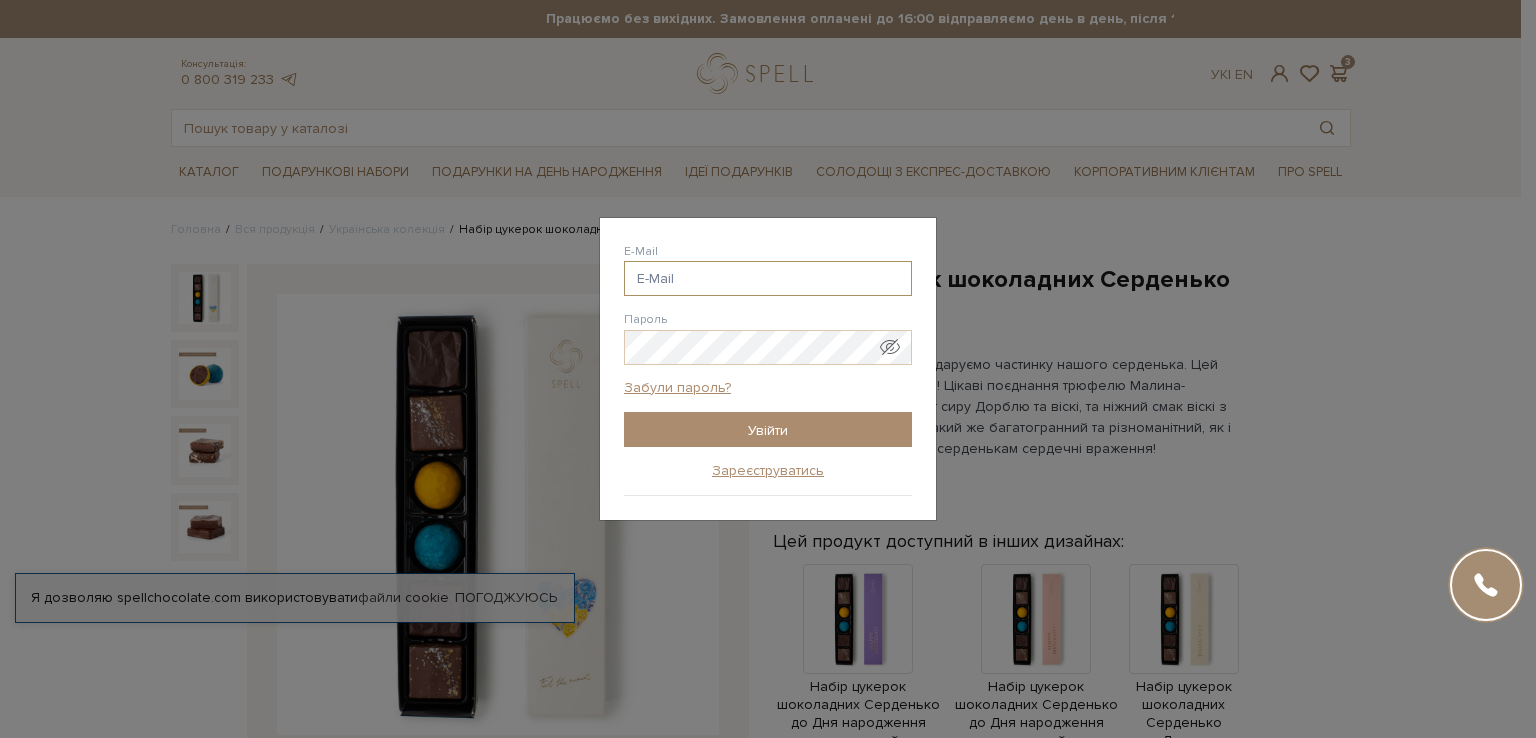 click on "E-Mail" at bounding box center (768, 278) 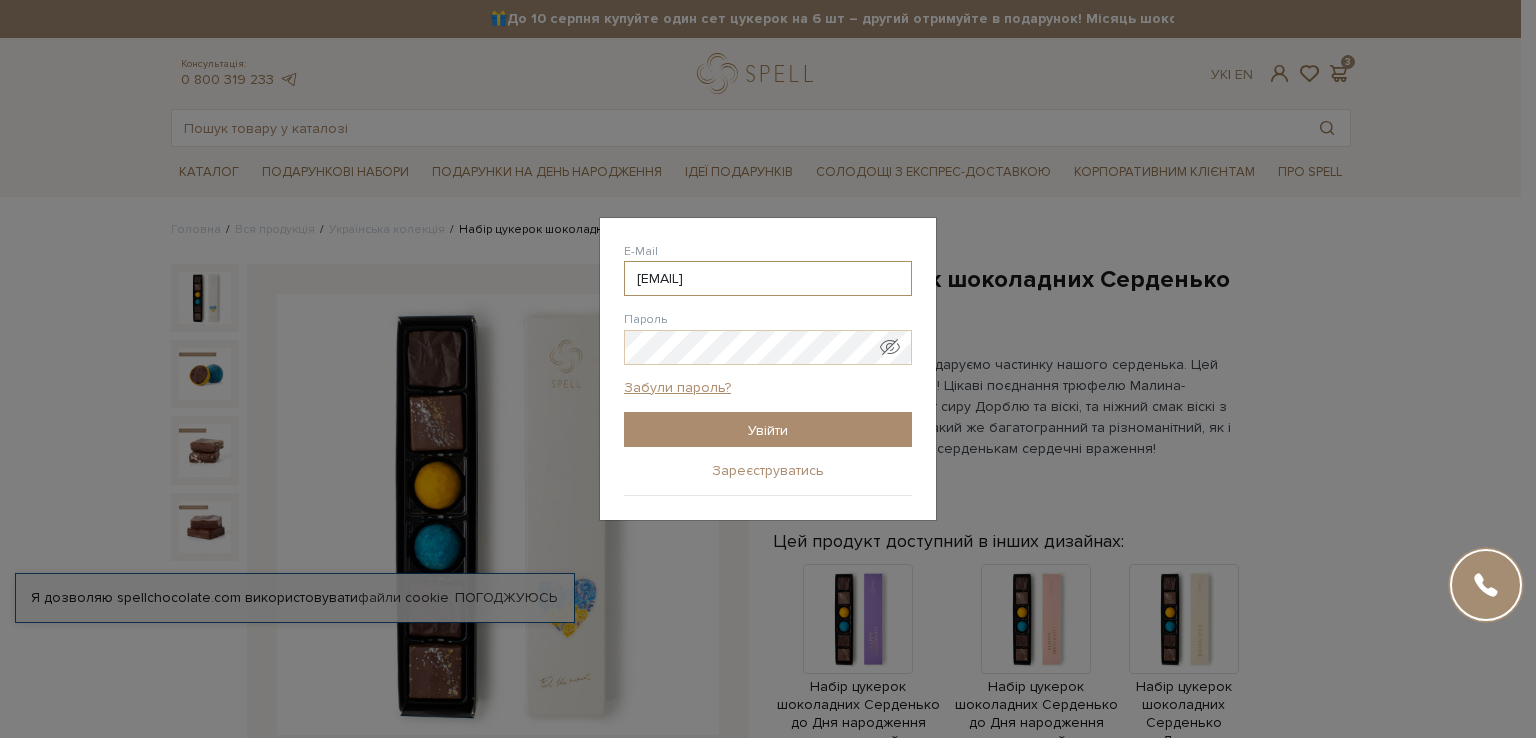 type on "starodubova.alyona@gmail.com" 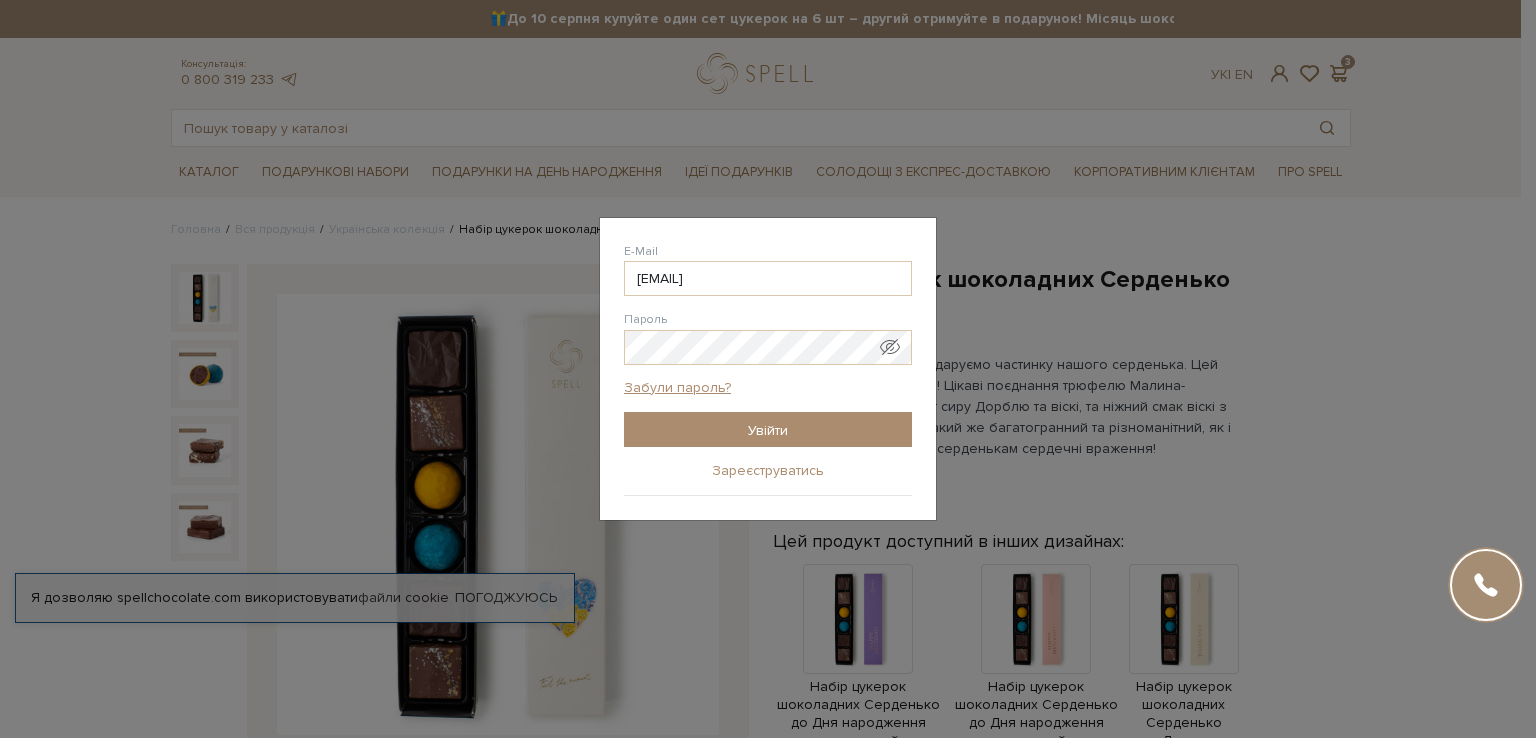 click on "Зареєструватись" at bounding box center [768, 471] 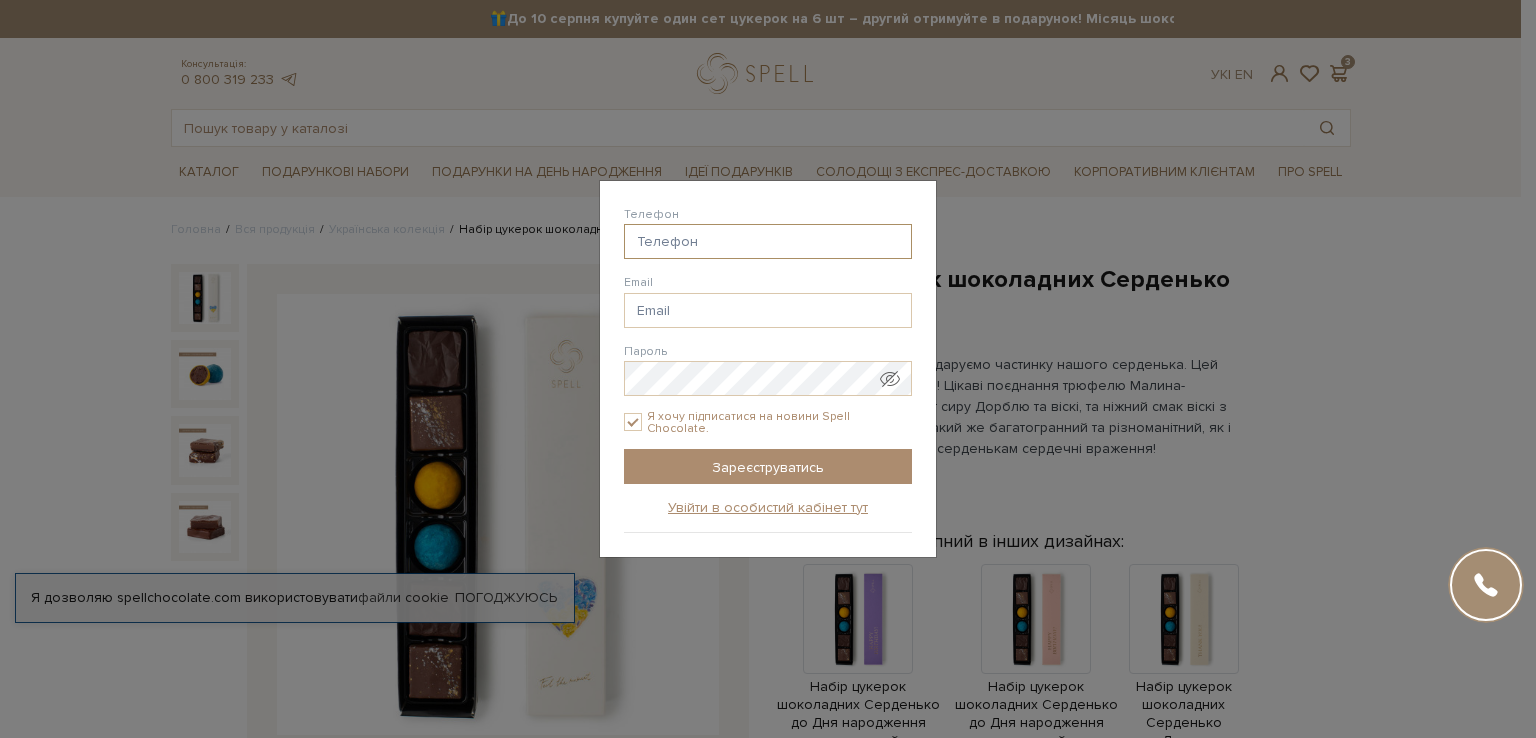 click on "Телефон" at bounding box center [768, 241] 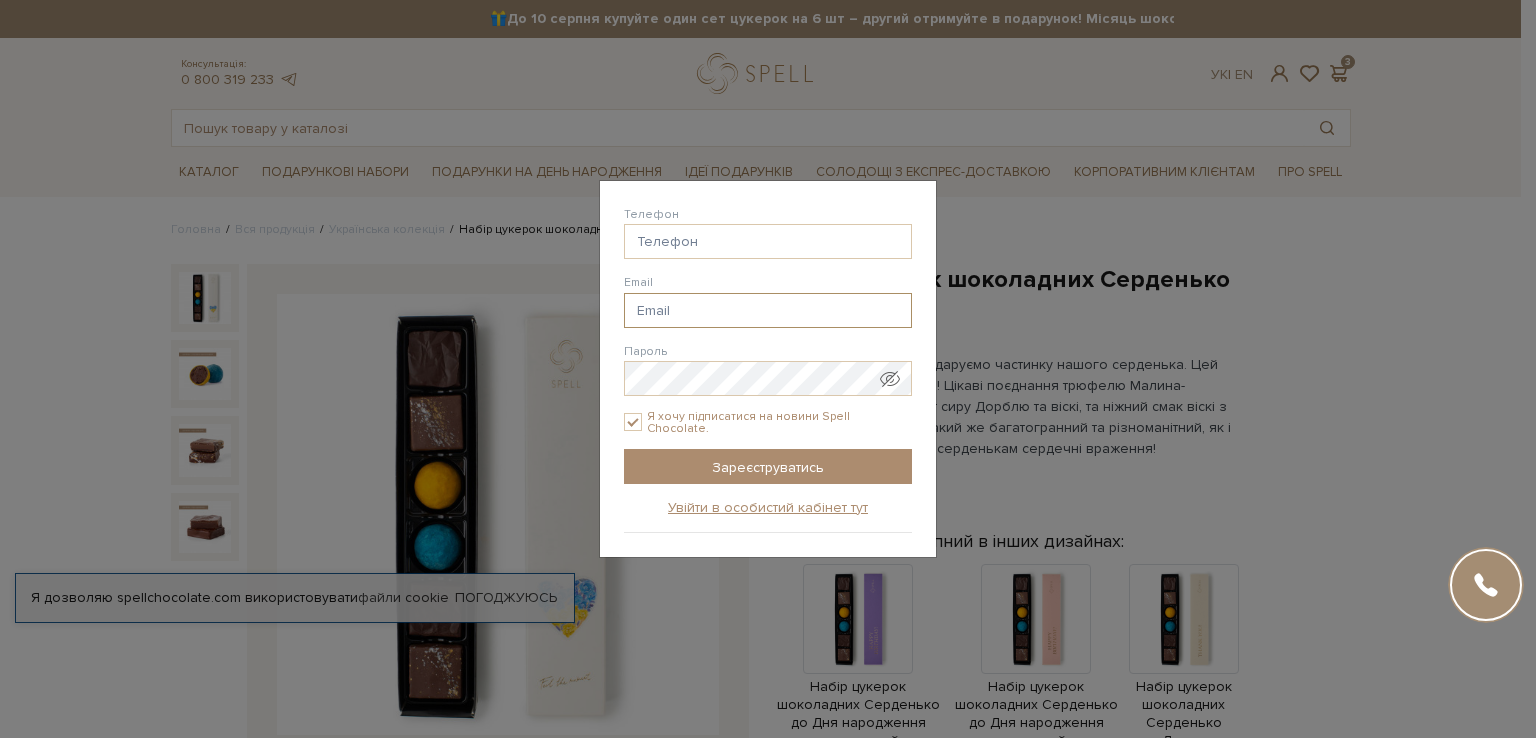 click on "Email" at bounding box center (768, 310) 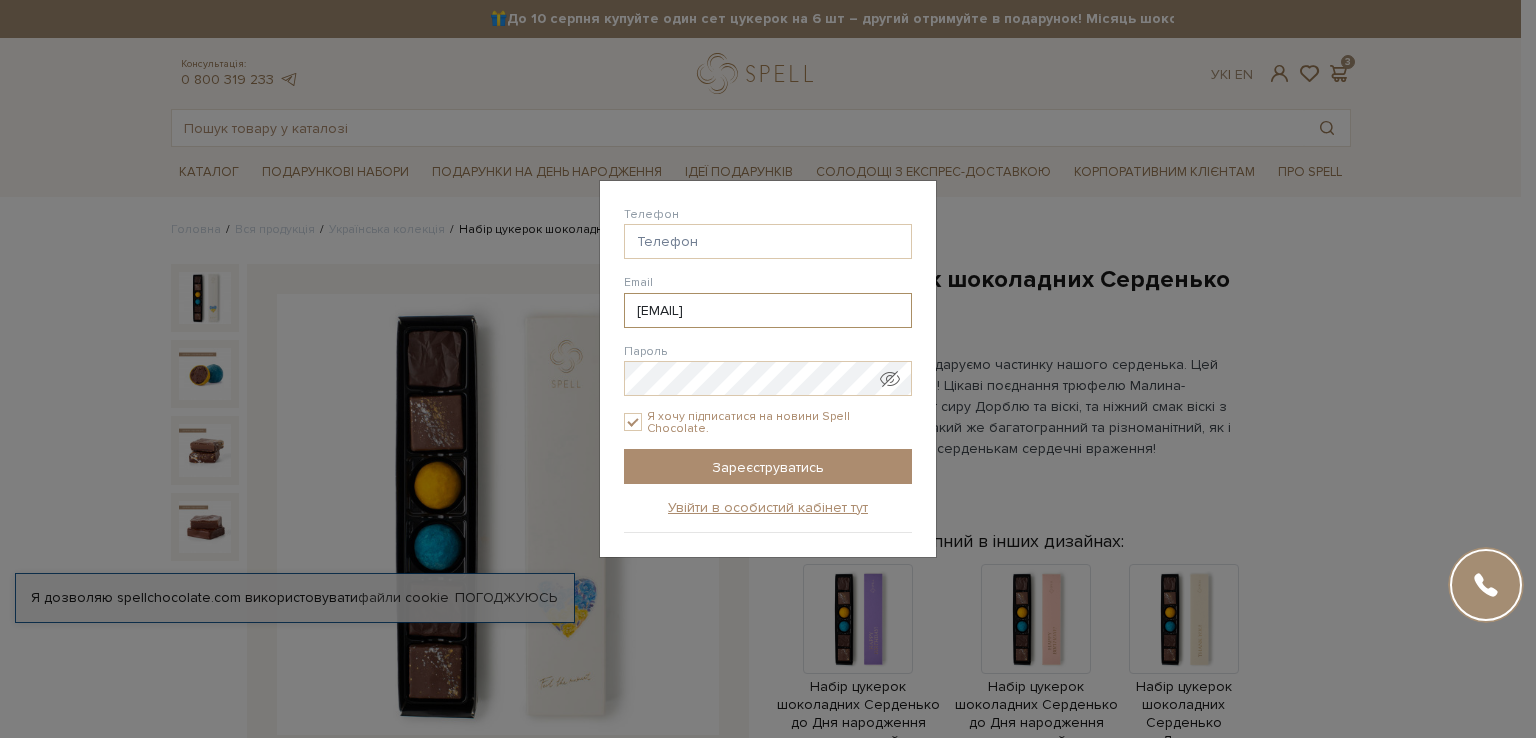 type on "starodubova.alyona@gmail.com" 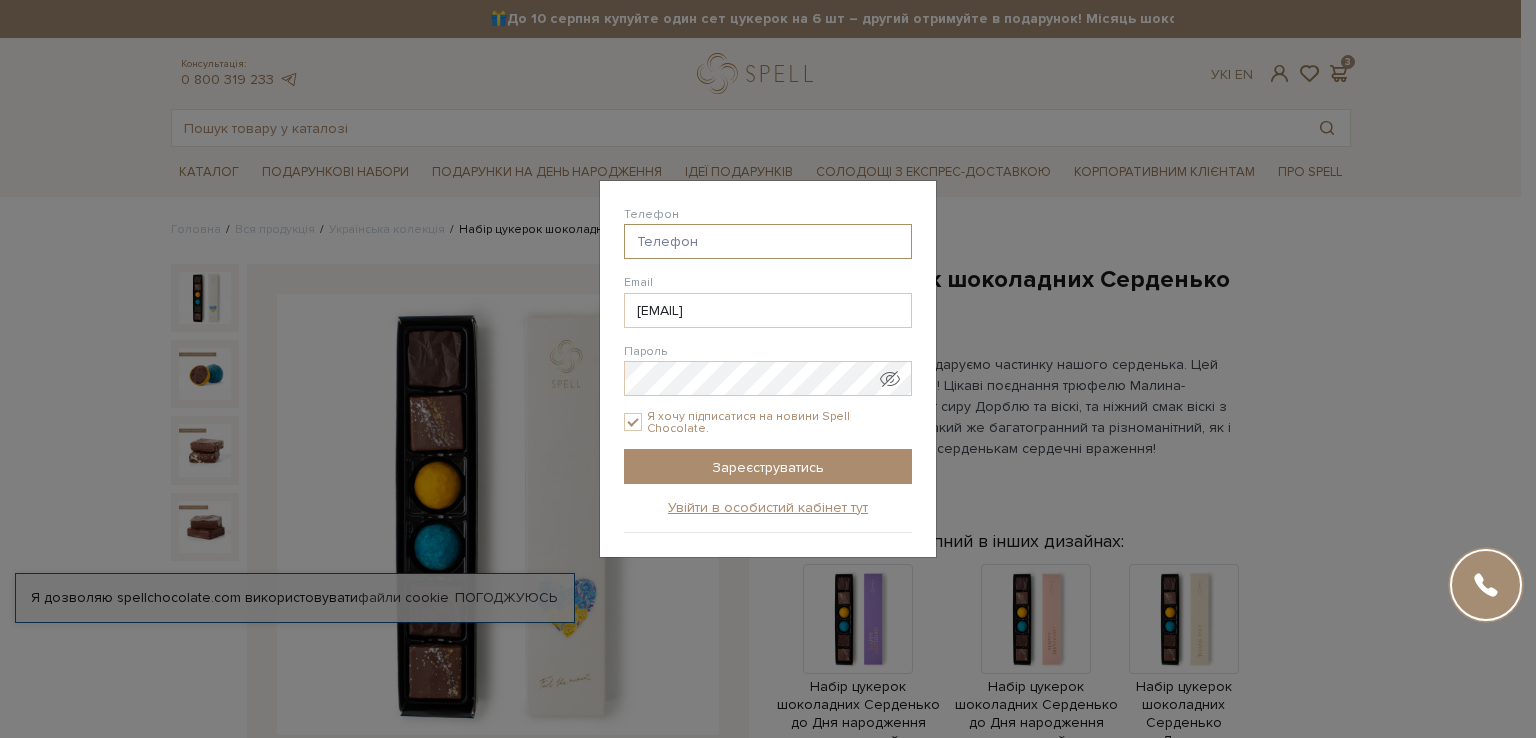 click on "Телефон" at bounding box center [768, 241] 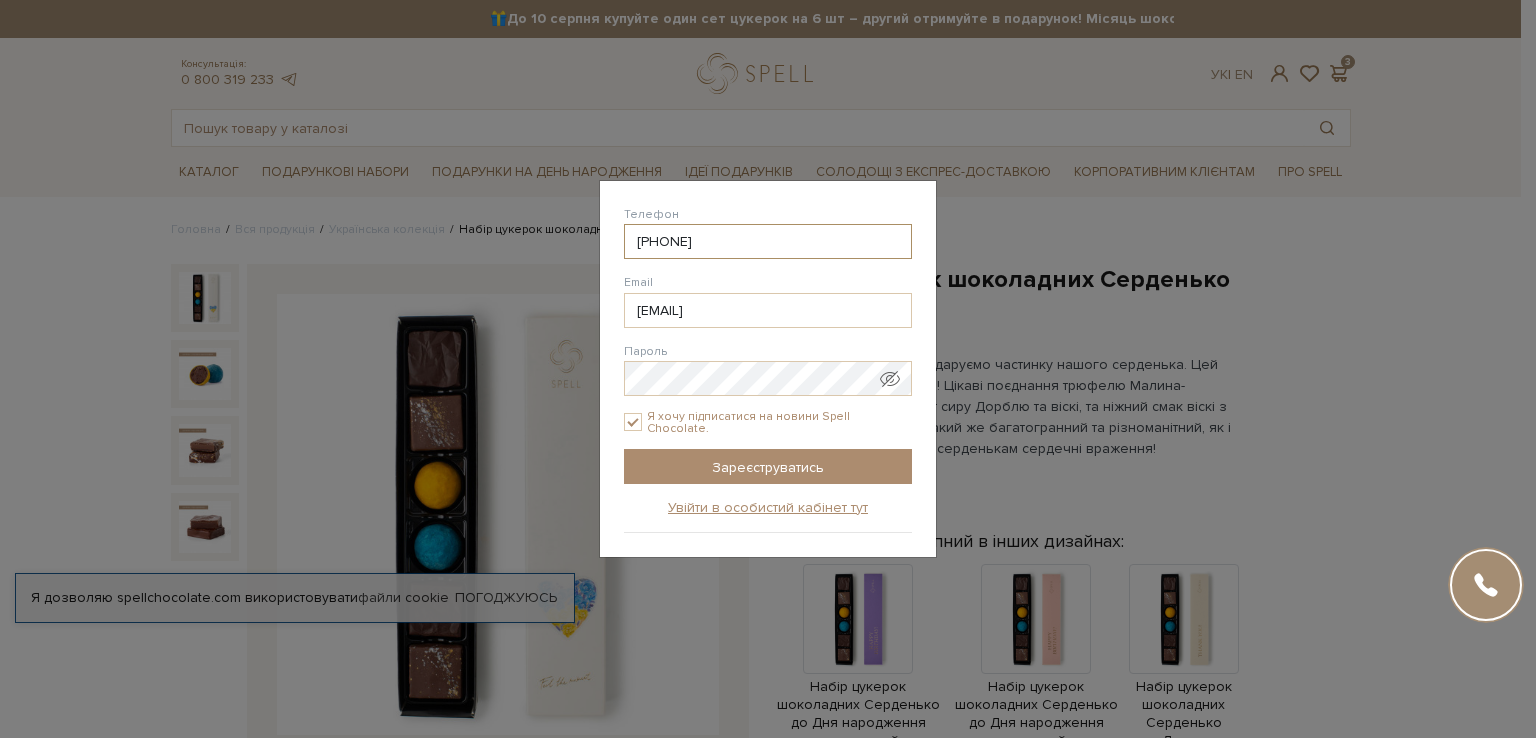 type on "38(096) 695-52-85" 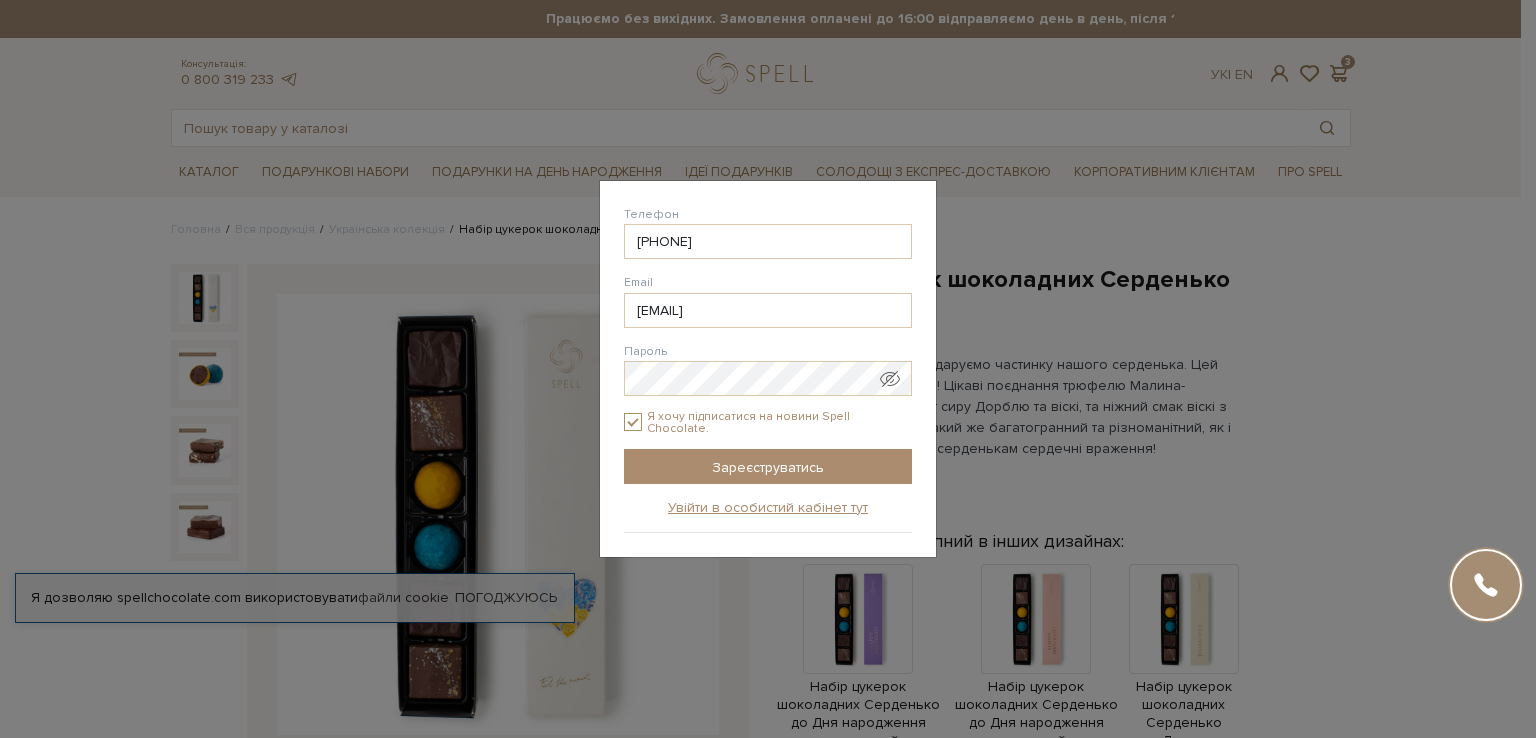 click on "Я хочу підписатися на новини Spell Chocolate." at bounding box center (633, 422) 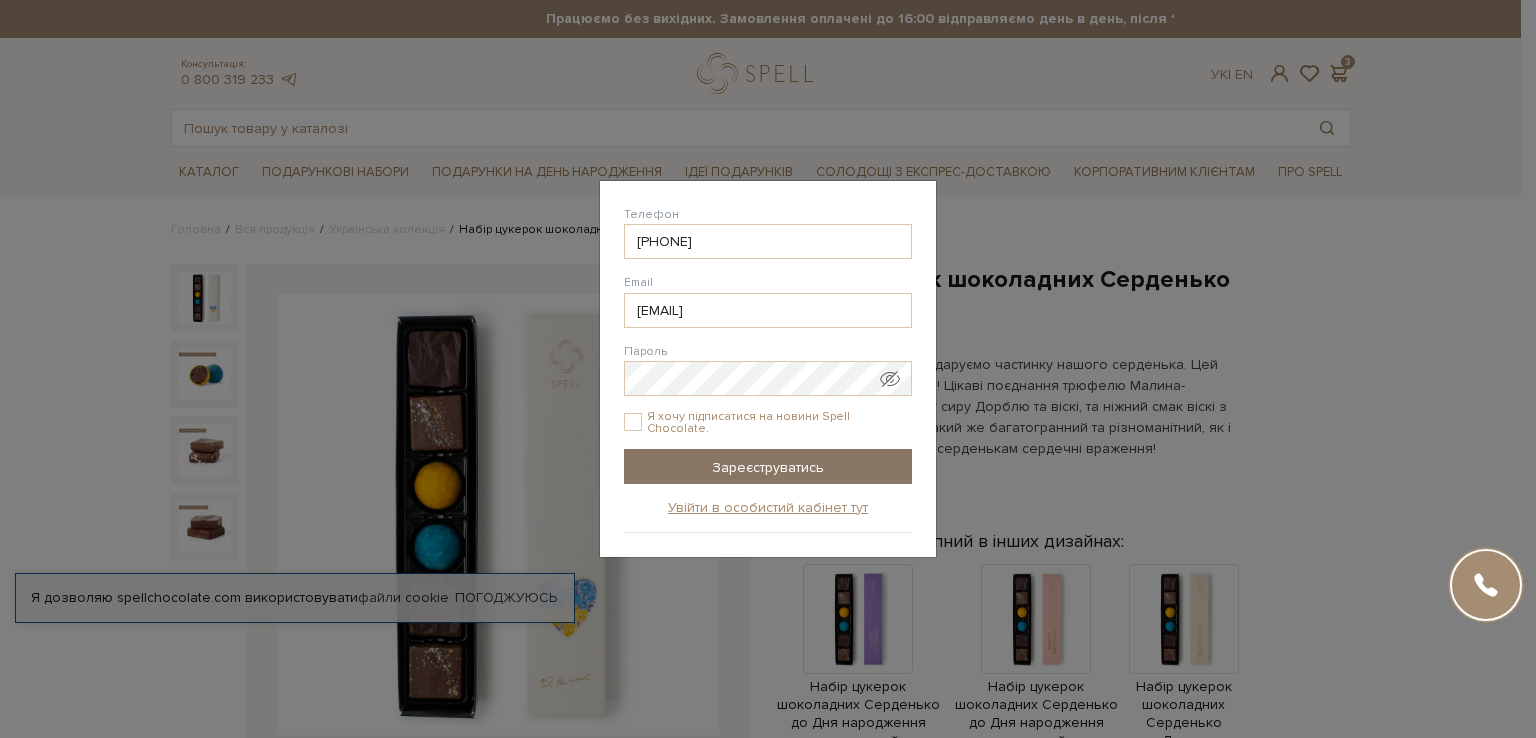 click on "Зареєструватись" at bounding box center [768, 466] 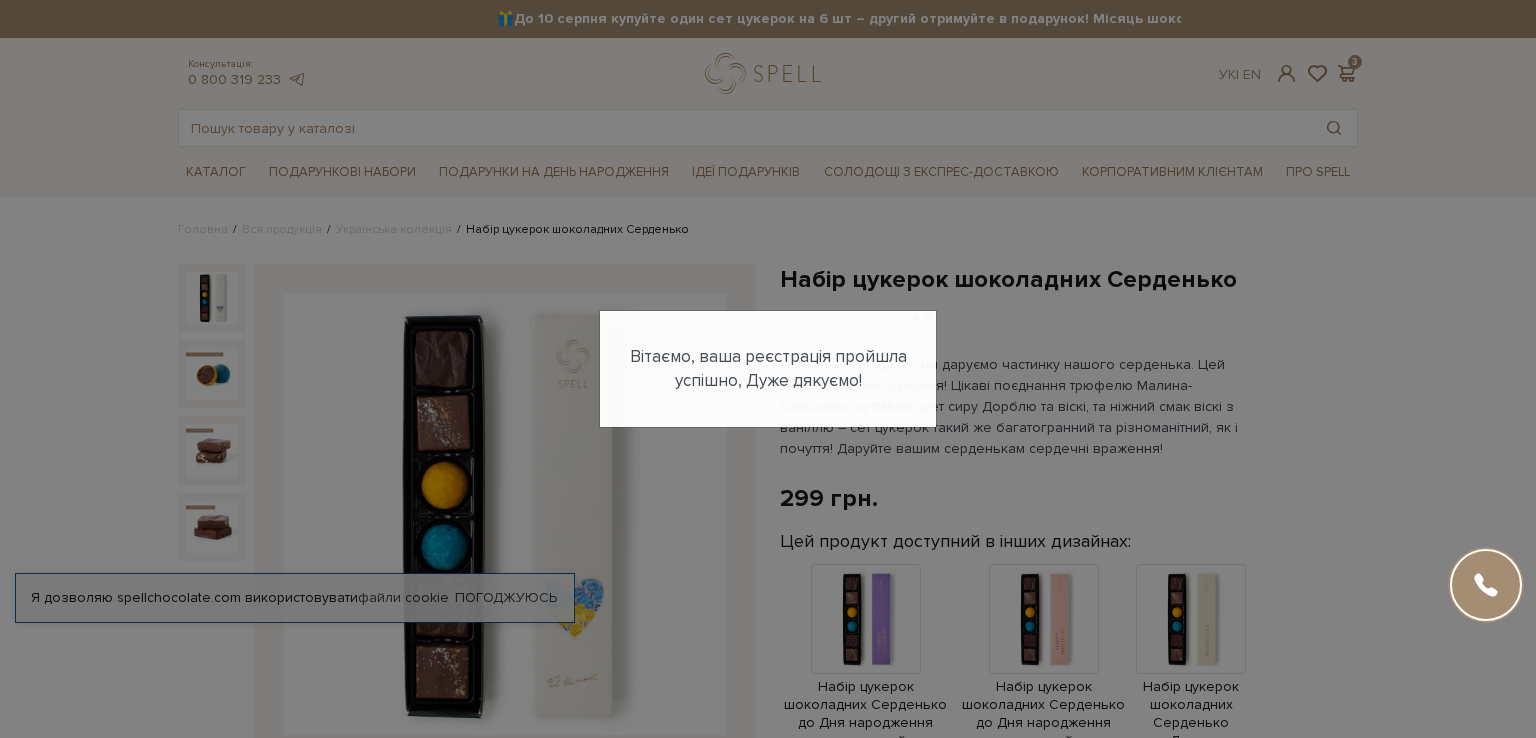 click on "Авторизація
E-Mail
Пароль
Забули пароль?
Увійти
Зареєструватись
Забули пароль?
Введіть адресу своєї електронної пошти і ми надішлемо Вам новий пароль для входу
E-Mail
Відправити
Я згадав свій пароль
Пароль відправлено на електронну адресу
Увійти з новим паролем
Реєстрація на сайті" at bounding box center (768, 369) 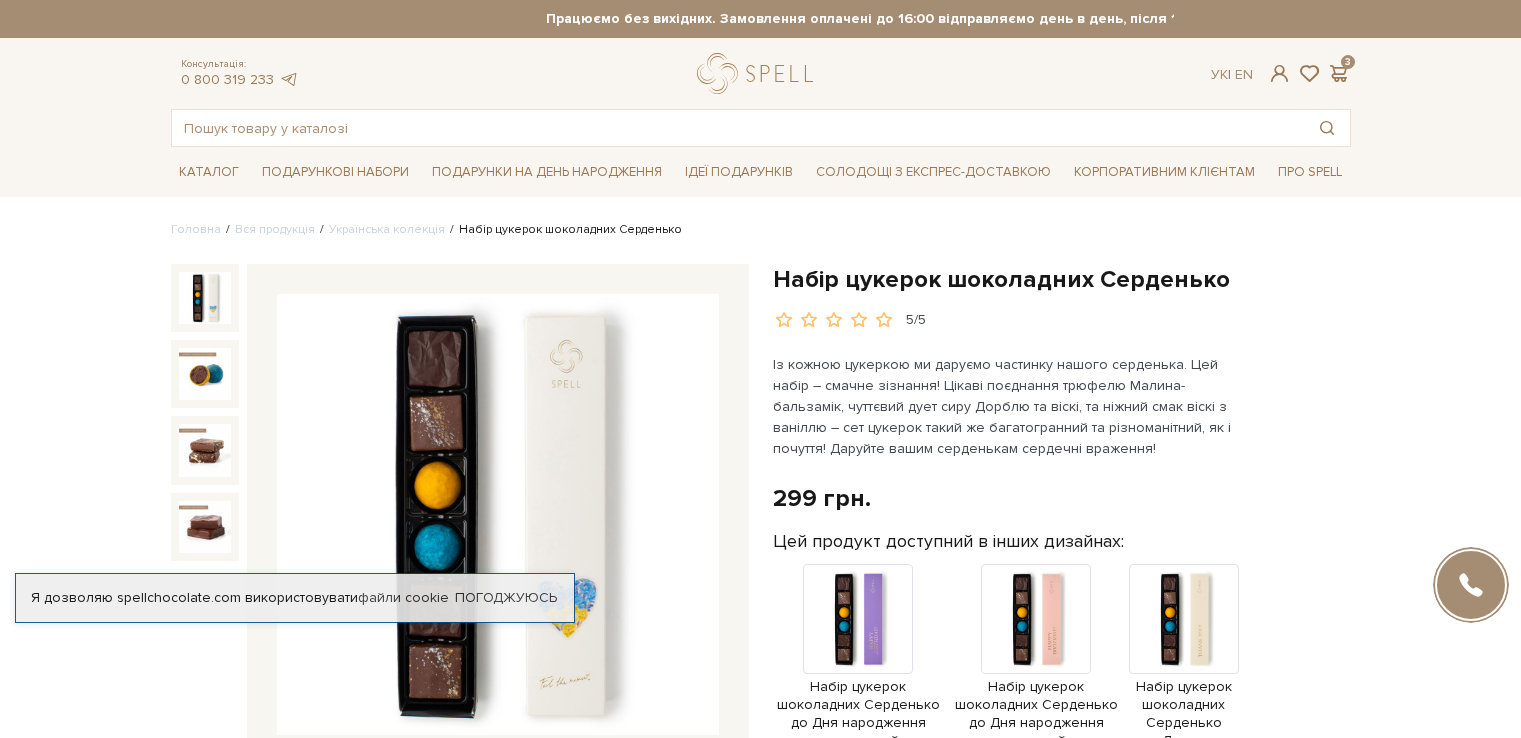 scroll, scrollTop: 0, scrollLeft: 0, axis: both 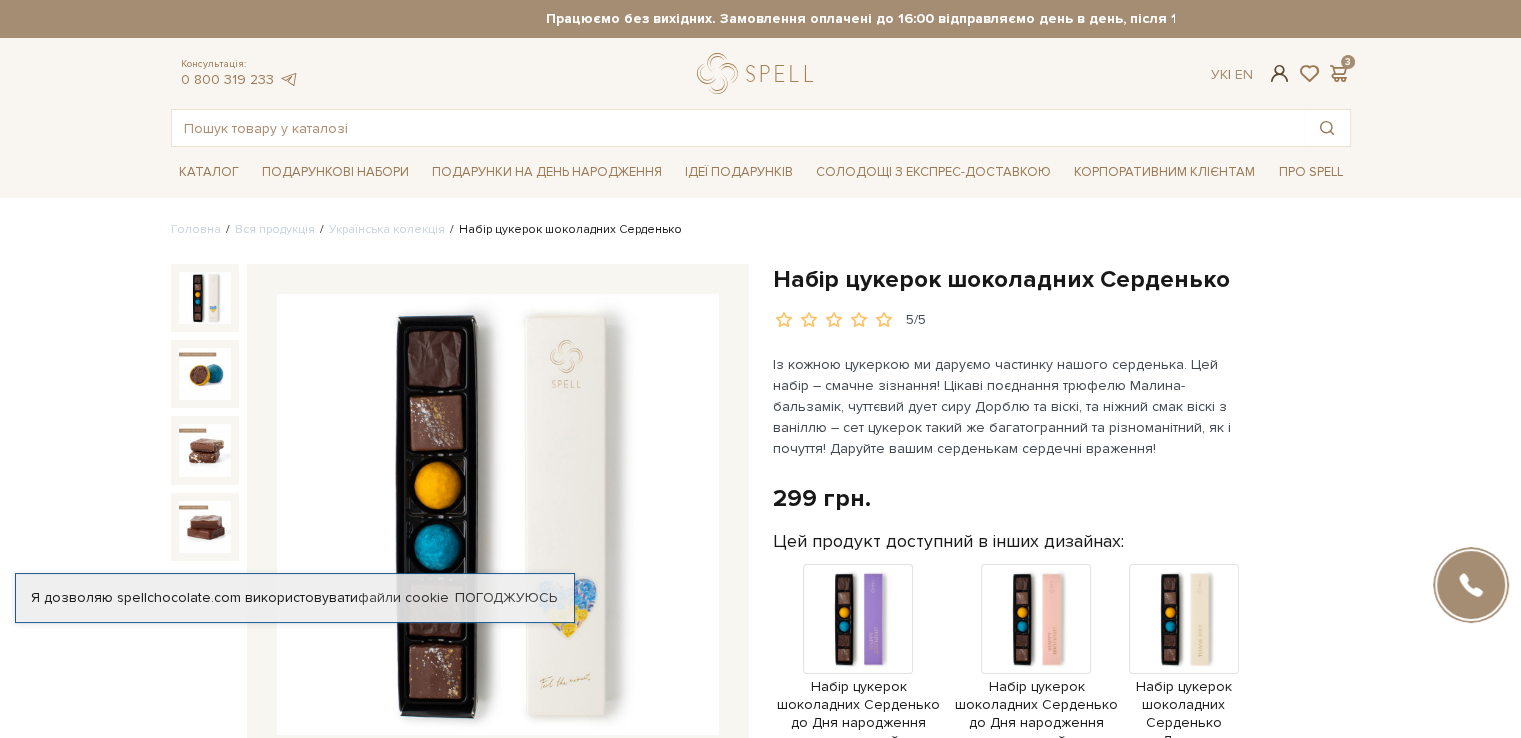 click at bounding box center [1279, 73] 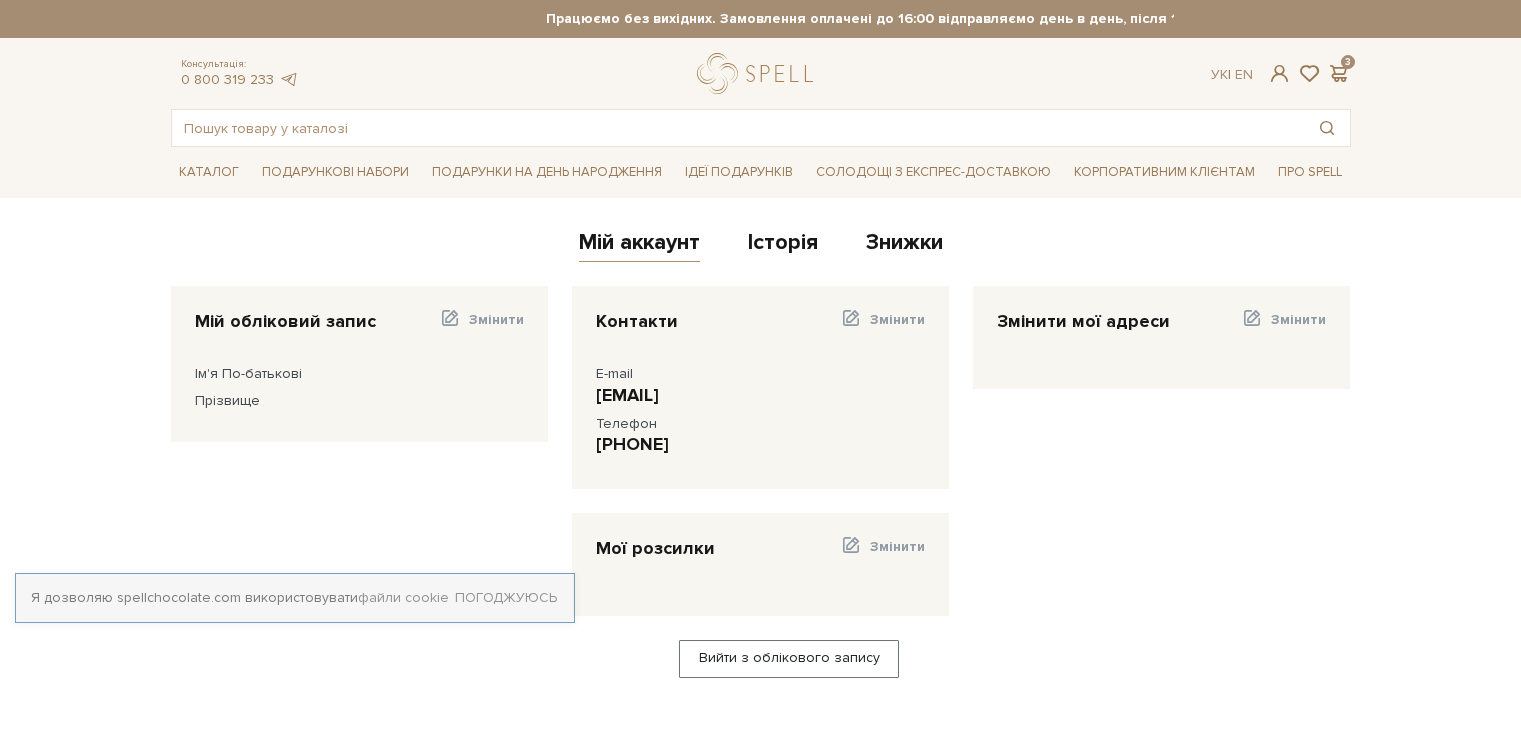 scroll, scrollTop: 0, scrollLeft: 0, axis: both 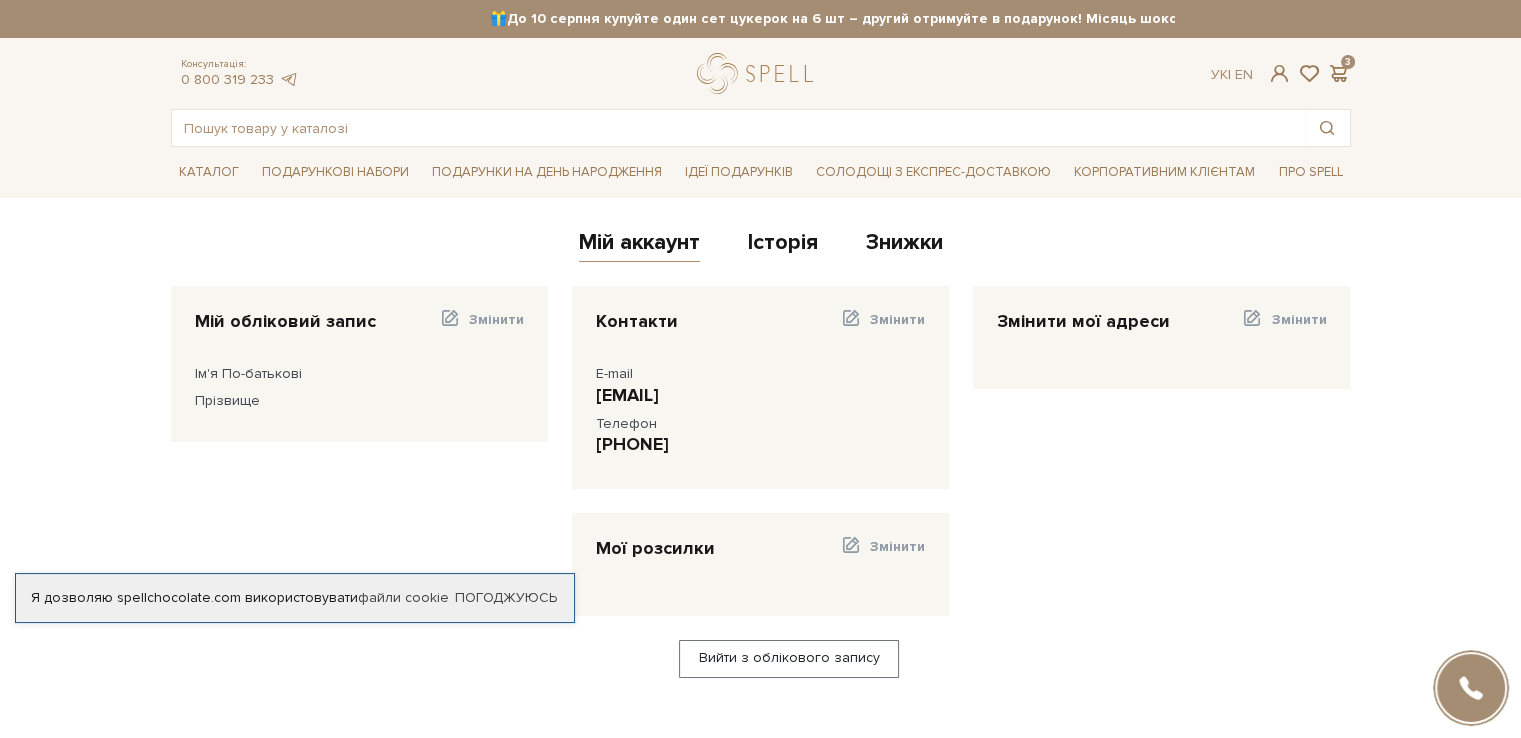 click on "Змінити мої адреси
Змінити" at bounding box center [1161, 399] 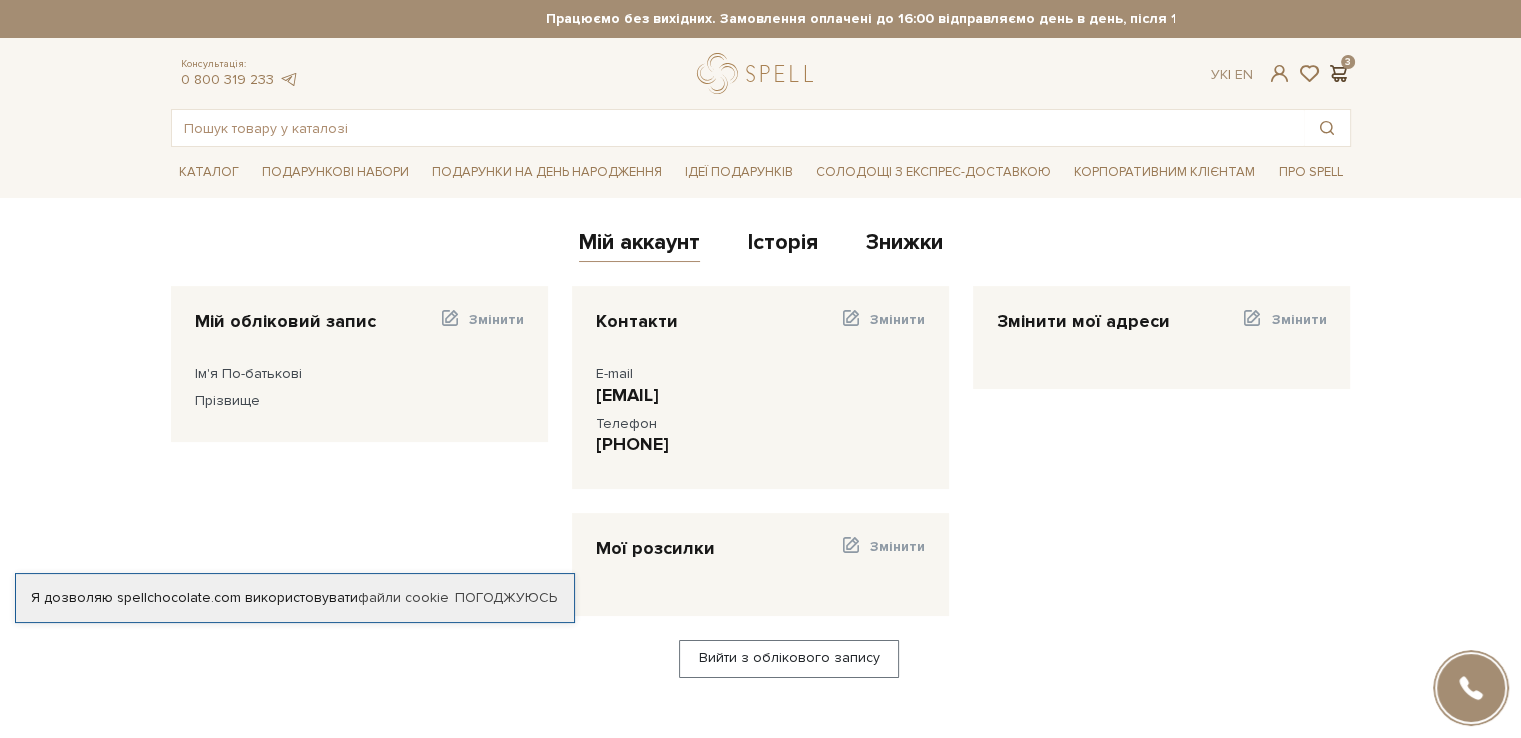 click at bounding box center (1339, 73) 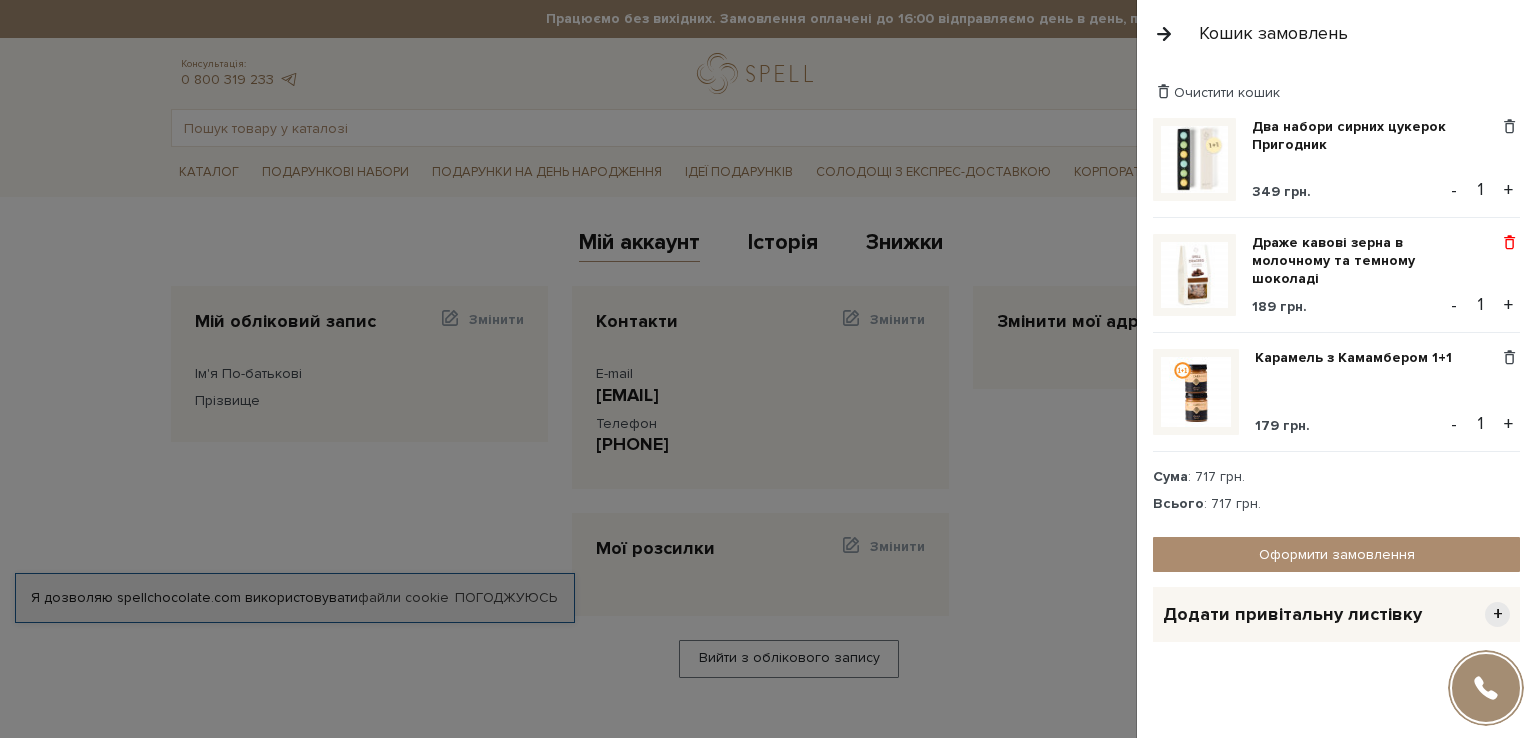 click at bounding box center (1509, 243) 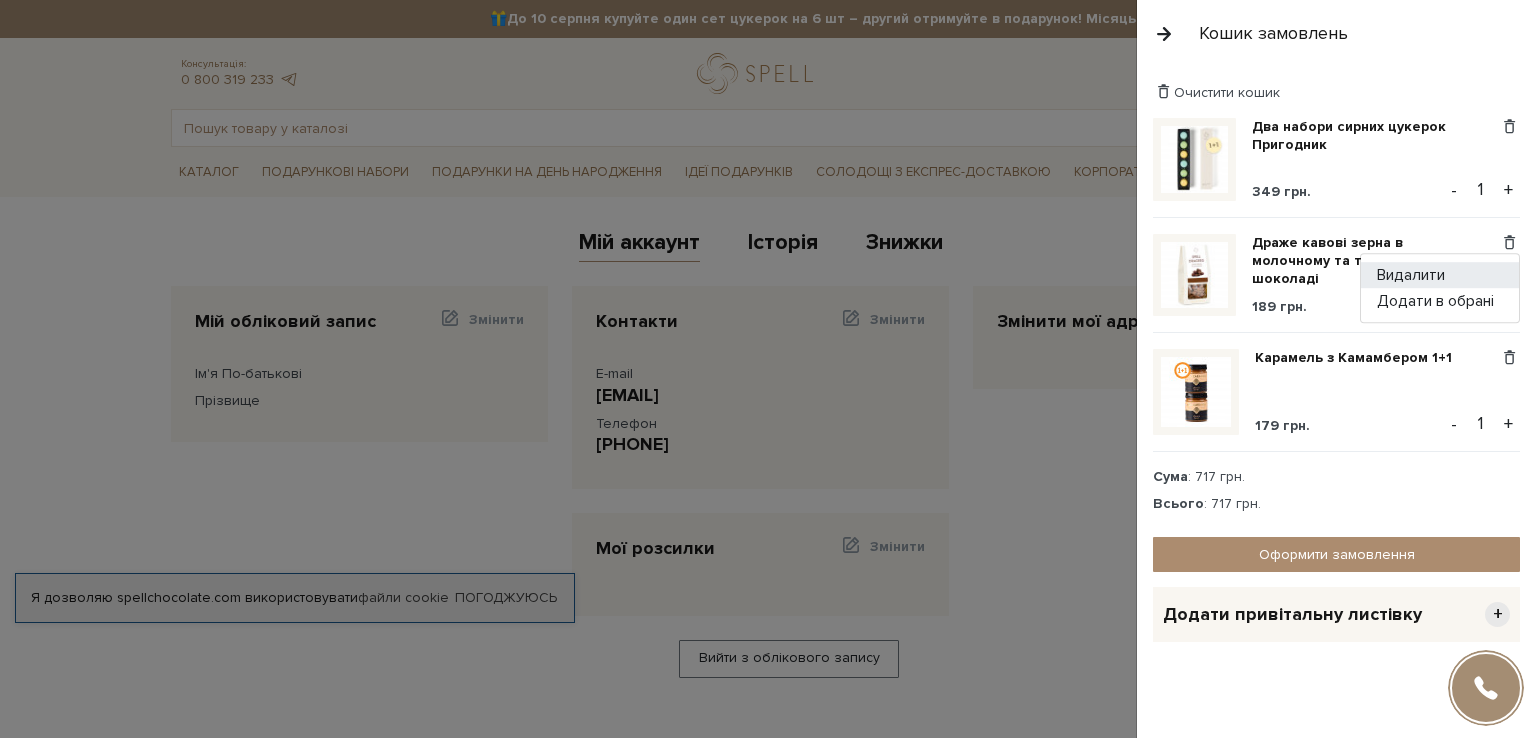 click on "Видалити" at bounding box center (1440, 275) 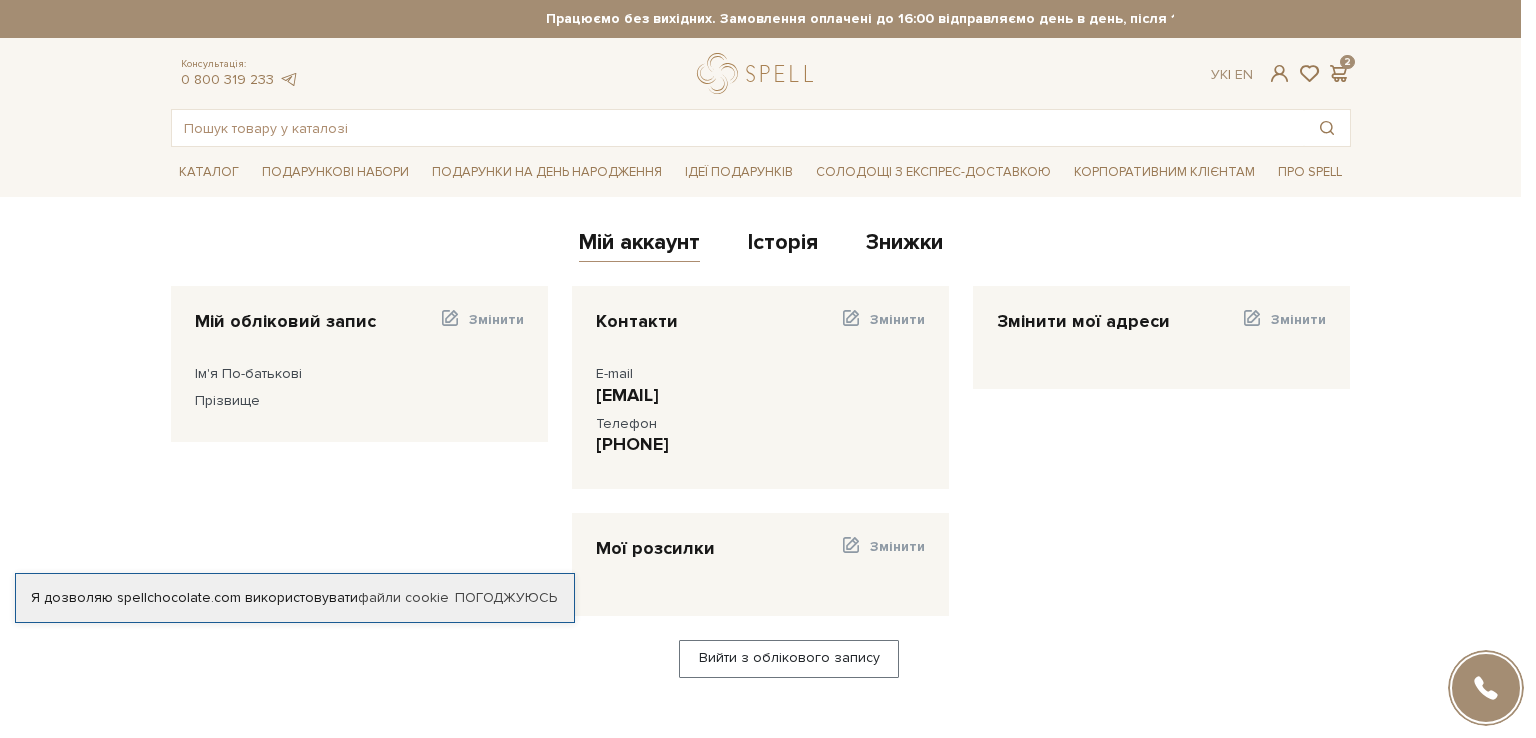 click at bounding box center (768, 369) 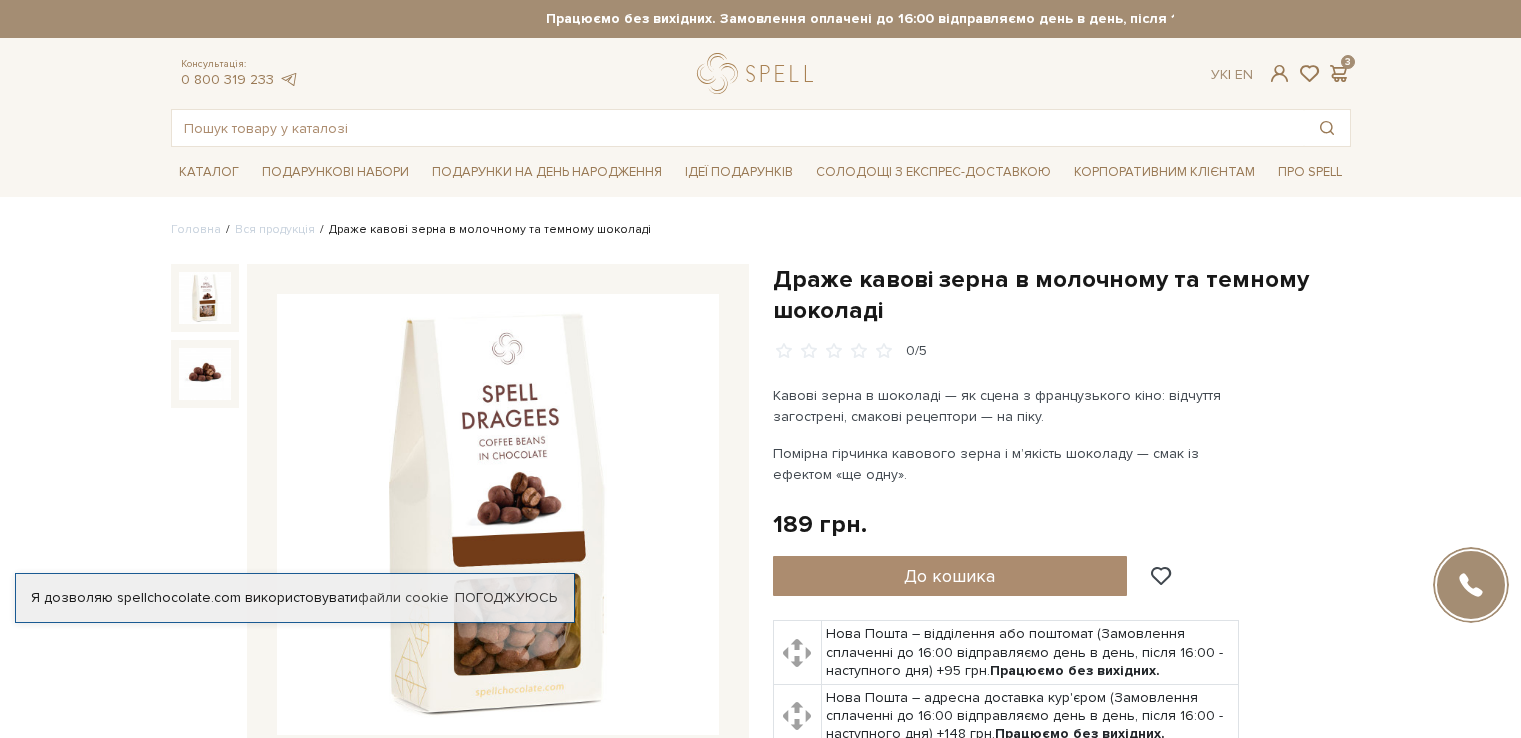 scroll, scrollTop: 0, scrollLeft: 0, axis: both 